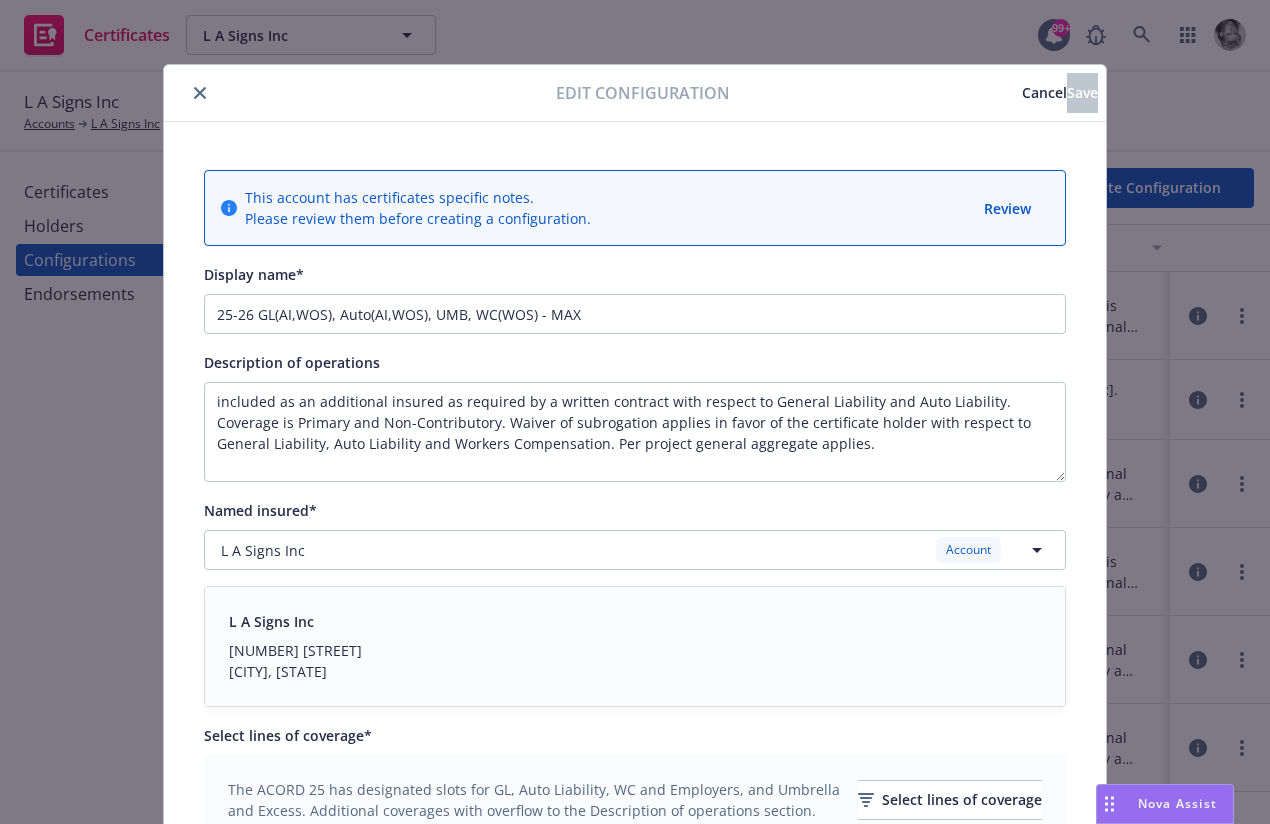 scroll, scrollTop: 0, scrollLeft: 0, axis: both 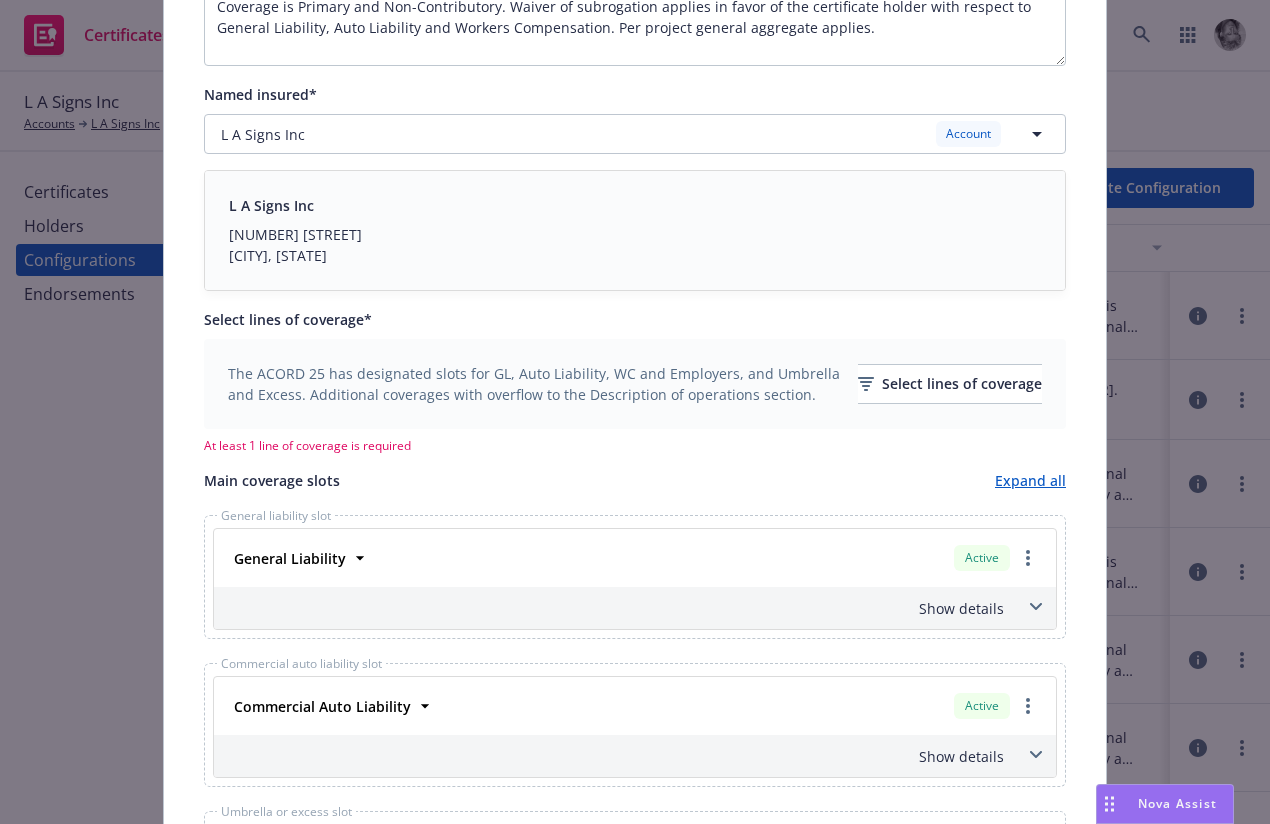 click on "At least 1 line of coverage is required" at bounding box center [635, 445] 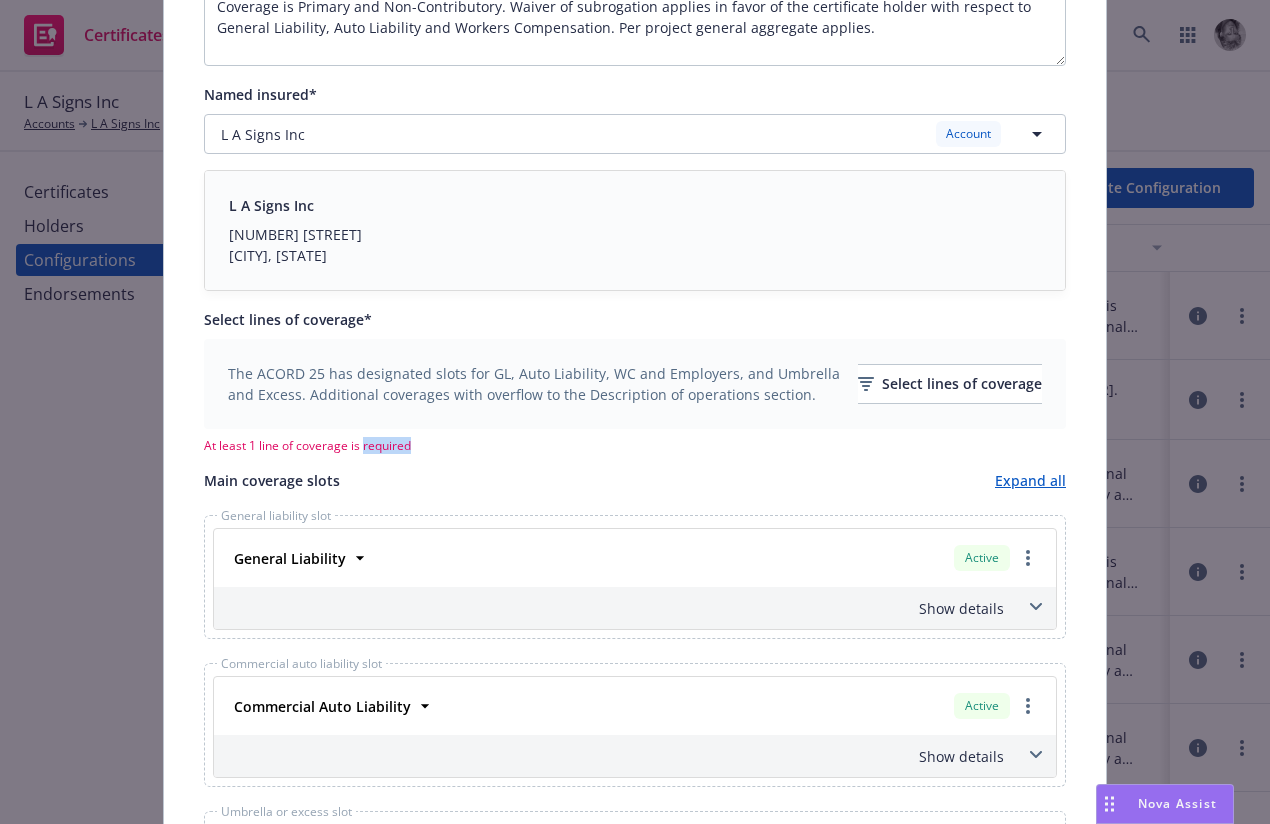 click on "At least 1 line of coverage is required" at bounding box center [635, 445] 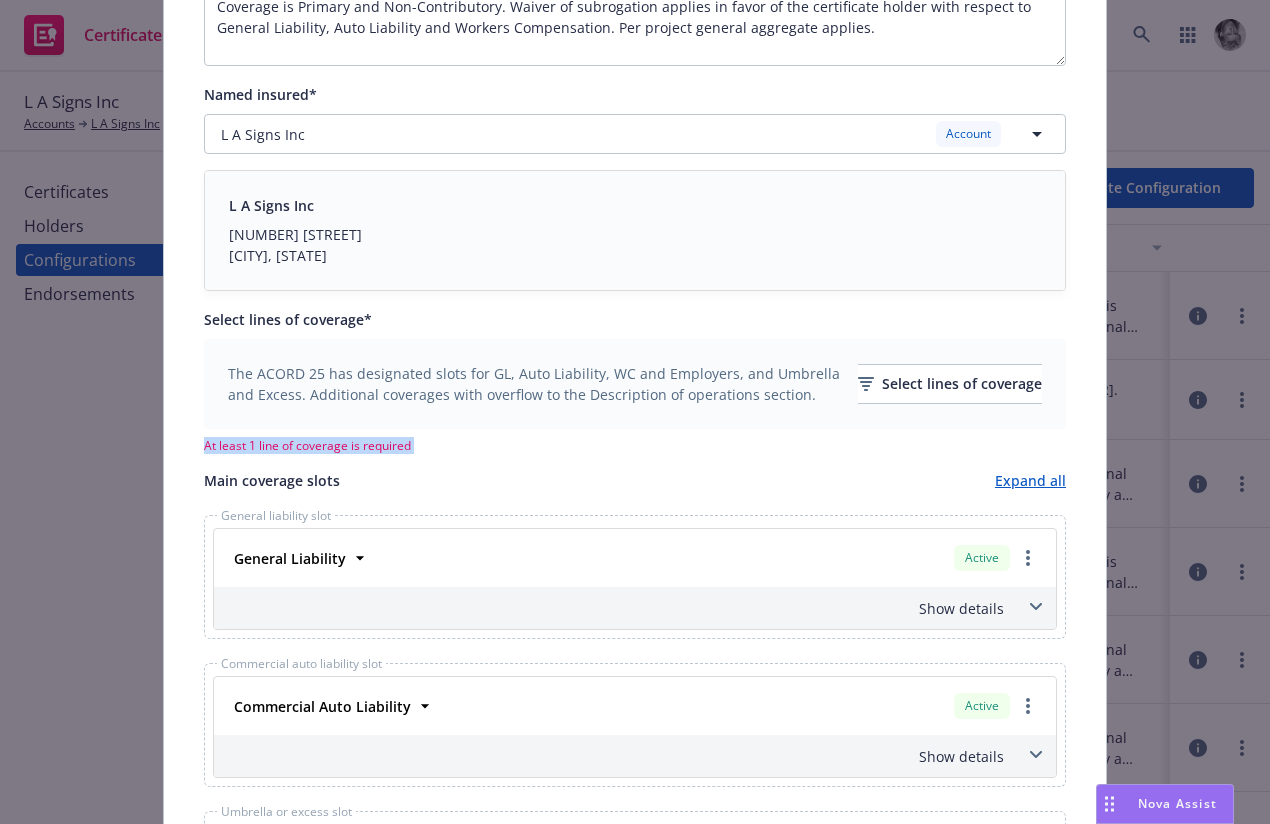 click on "At least 1 line of coverage is required" at bounding box center [635, 445] 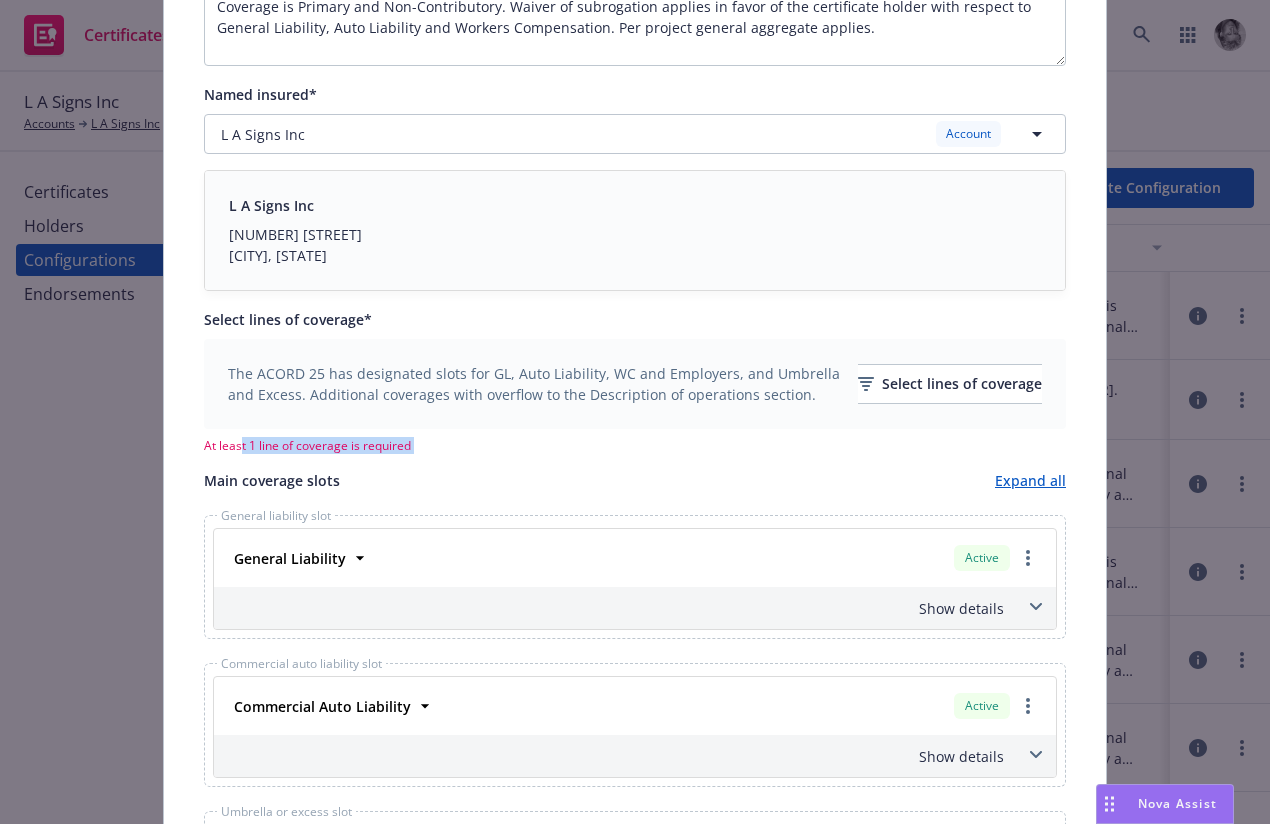 click on "At least 1 line of coverage is required" at bounding box center [635, 445] 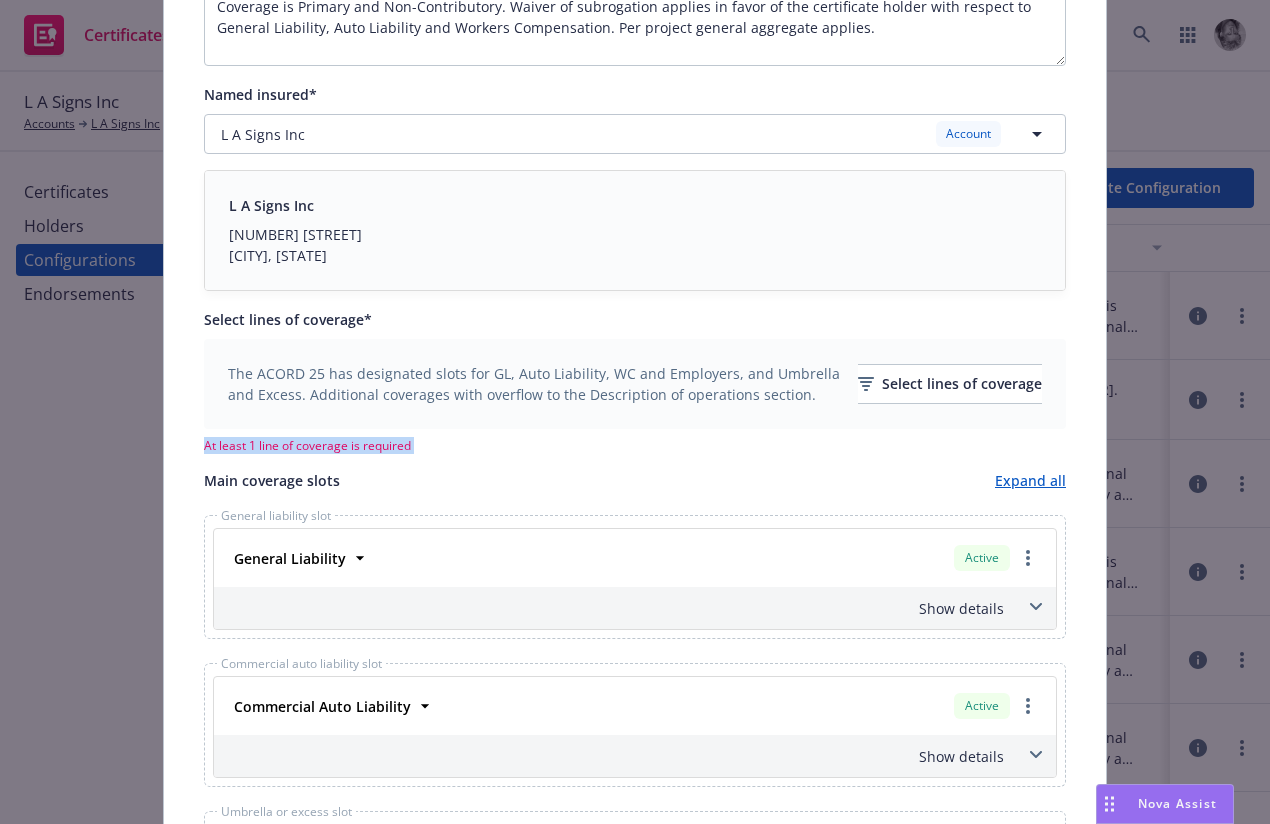 click on "At least 1 line of coverage is required" at bounding box center [635, 445] 